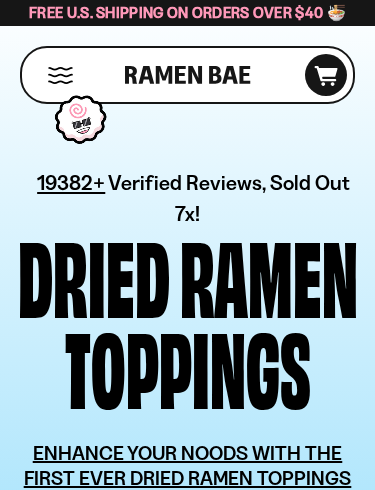 scroll, scrollTop: 0, scrollLeft: 0, axis: both 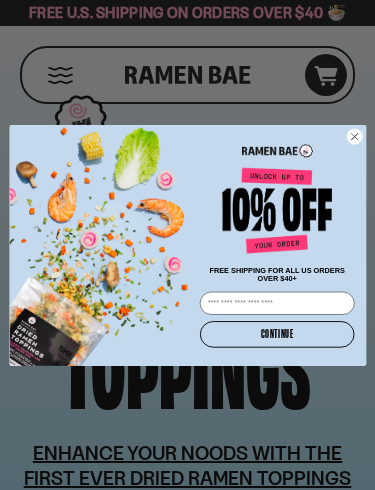 type on "**********" 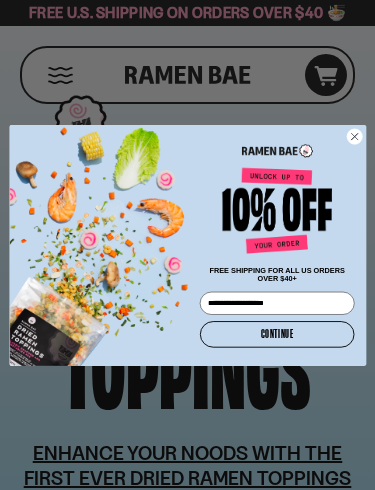 click on "CONTINUE" at bounding box center (276, 334) 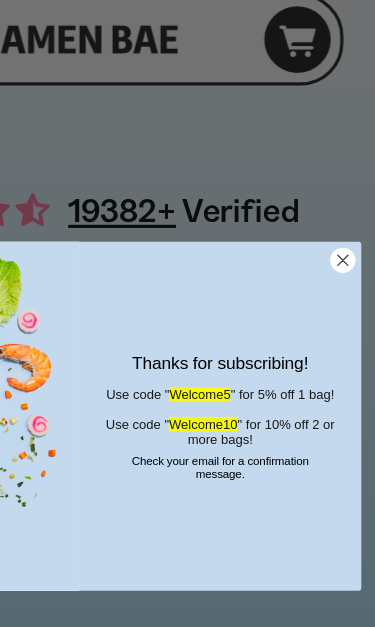 scroll, scrollTop: 0, scrollLeft: 0, axis: both 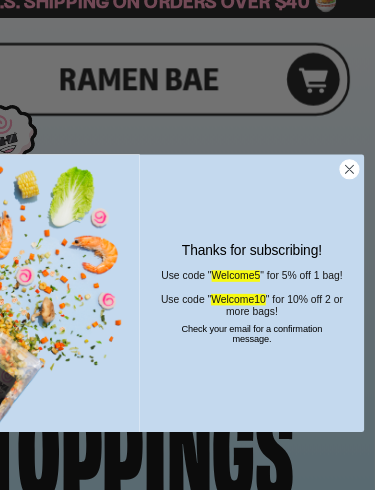 click on "Close dialog" 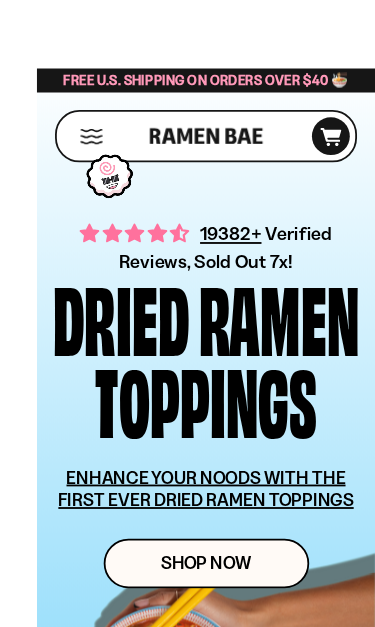 scroll, scrollTop: 3, scrollLeft: 0, axis: vertical 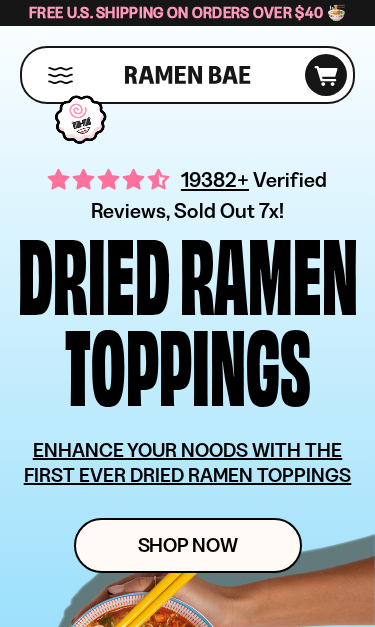click on "Shop Now" at bounding box center (188, 545) 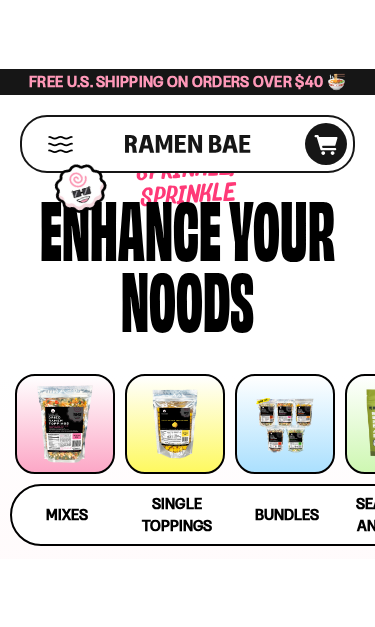 scroll, scrollTop: 36, scrollLeft: 0, axis: vertical 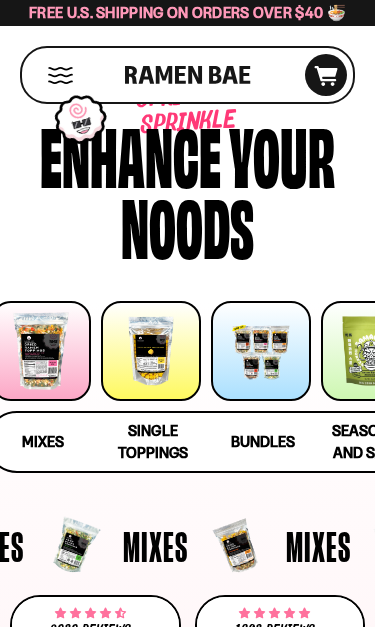 click at bounding box center (261, 351) 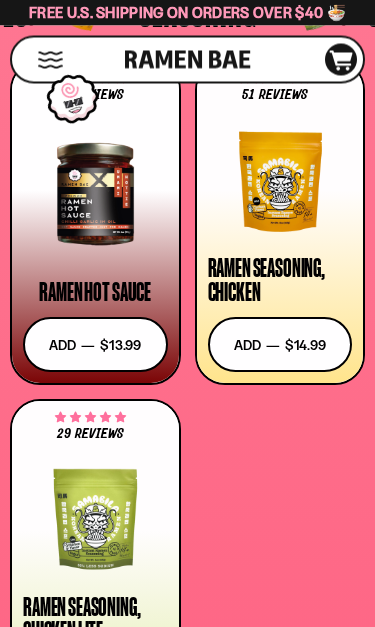 scroll, scrollTop: 6274, scrollLeft: 0, axis: vertical 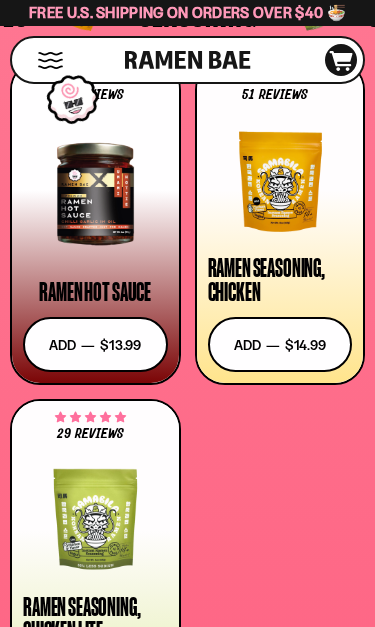 click at bounding box center [280, 182] 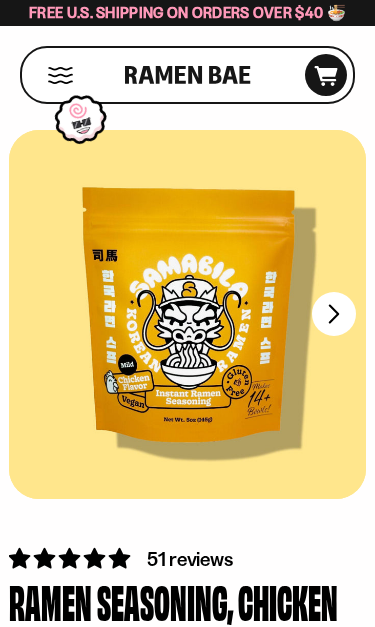 scroll, scrollTop: 0, scrollLeft: 0, axis: both 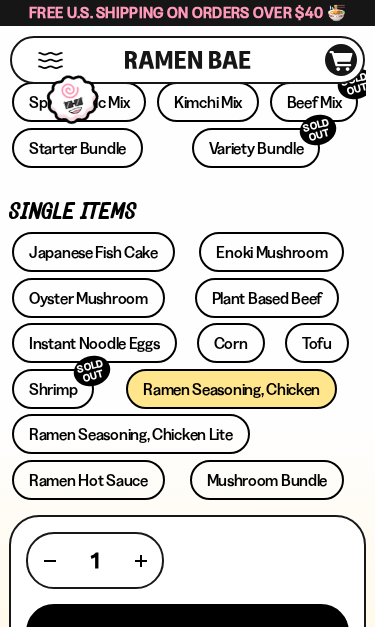 click on "Ramen Seasoning, Chicken Lite" at bounding box center (131, 434) 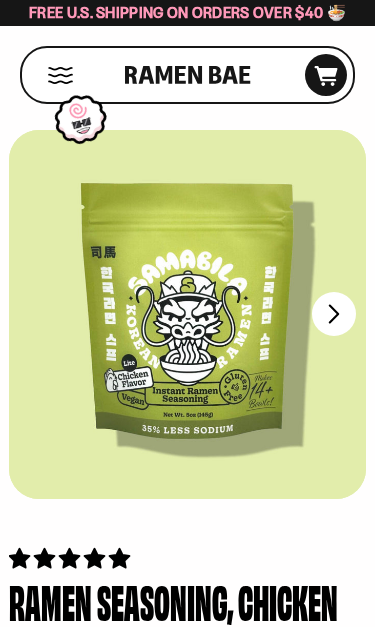 scroll, scrollTop: 0, scrollLeft: 0, axis: both 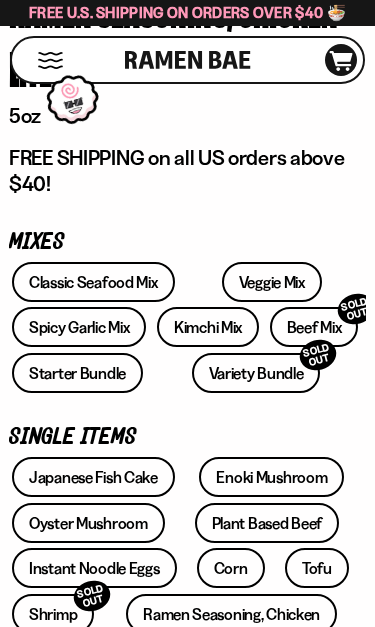 click on "Starter Bundle" at bounding box center [77, 373] 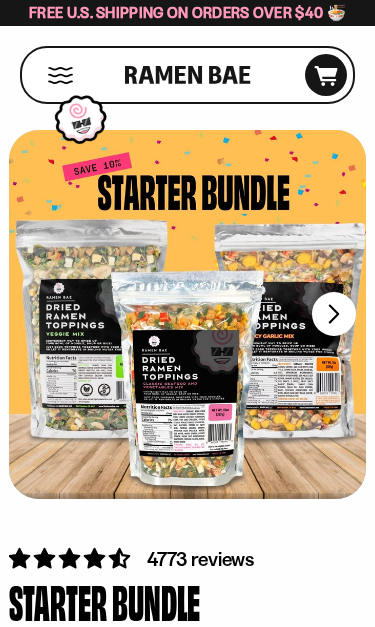scroll, scrollTop: 0, scrollLeft: 0, axis: both 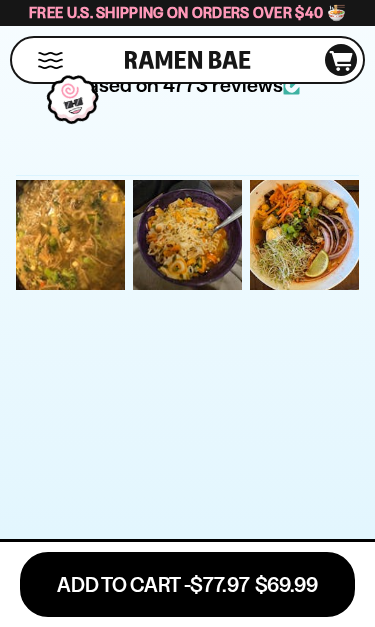 click at bounding box center [187, -407] 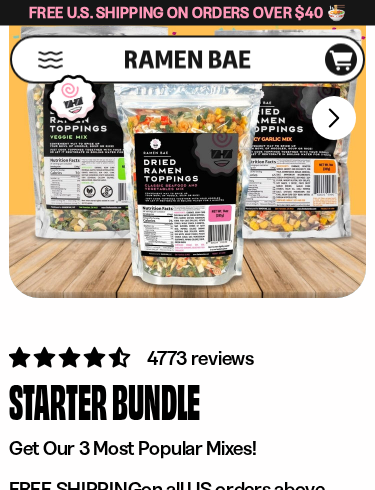 scroll, scrollTop: 0, scrollLeft: 0, axis: both 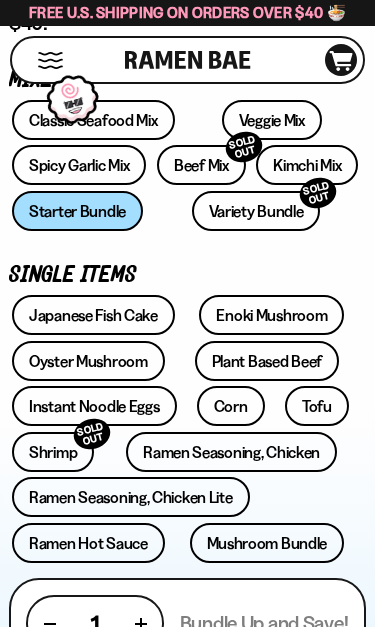 click on "Ramen Seasoning, Chicken" at bounding box center (231, 452) 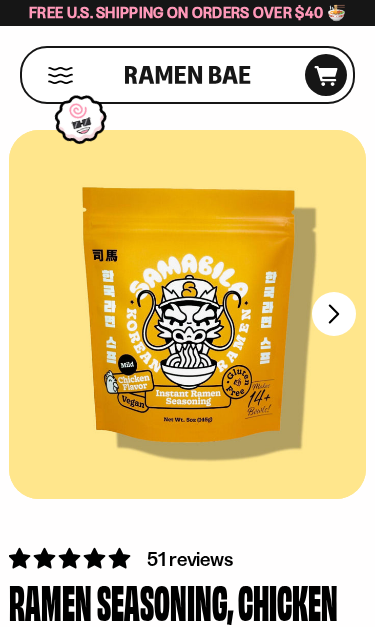 scroll, scrollTop: 0, scrollLeft: 0, axis: both 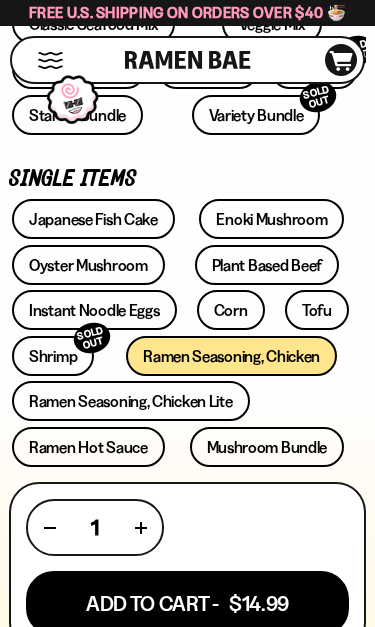 click on "Shrimp
SOLD OUT" at bounding box center [53, 356] 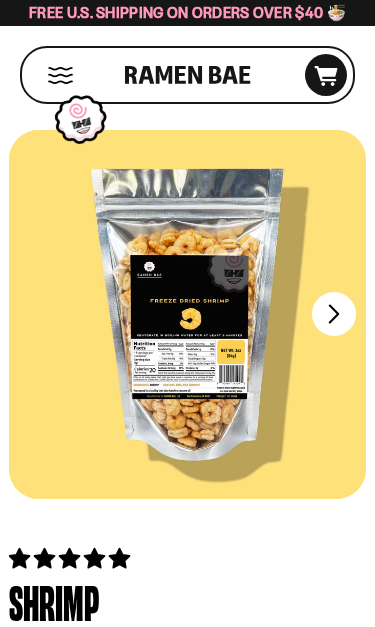 scroll, scrollTop: 0, scrollLeft: 0, axis: both 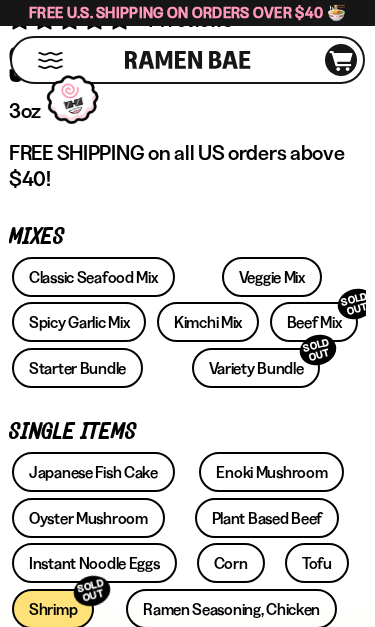 click on "Classic Seafood Mix" at bounding box center [93, 277] 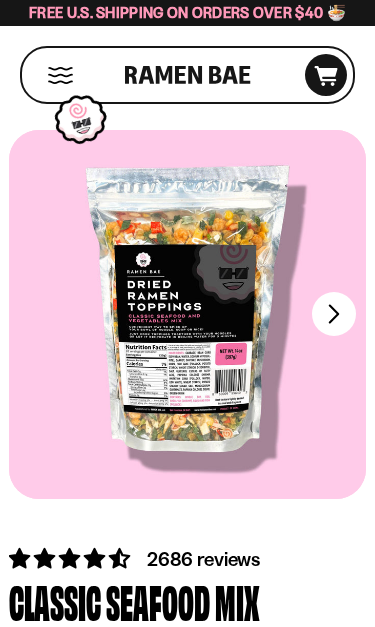 scroll, scrollTop: 0, scrollLeft: 0, axis: both 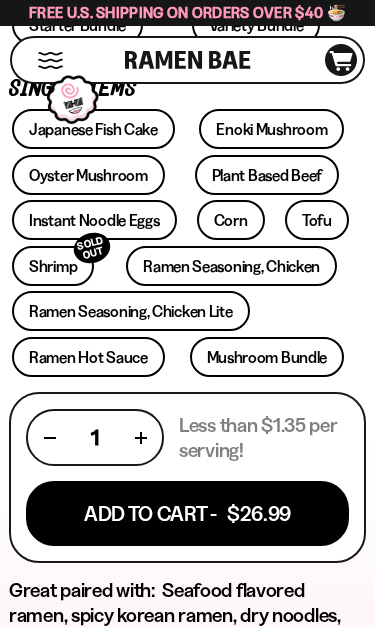 click on "Add To Cart -
$26.99" at bounding box center [187, 513] 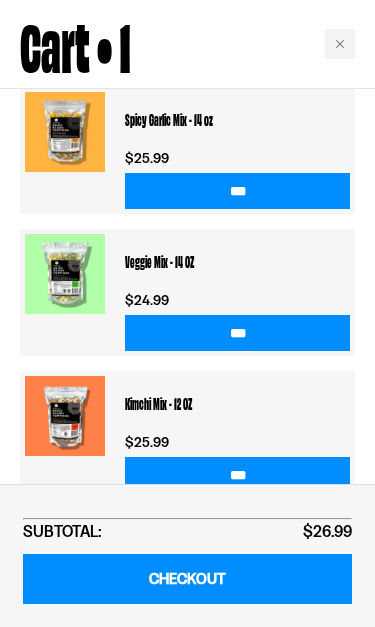scroll, scrollTop: 411, scrollLeft: 0, axis: vertical 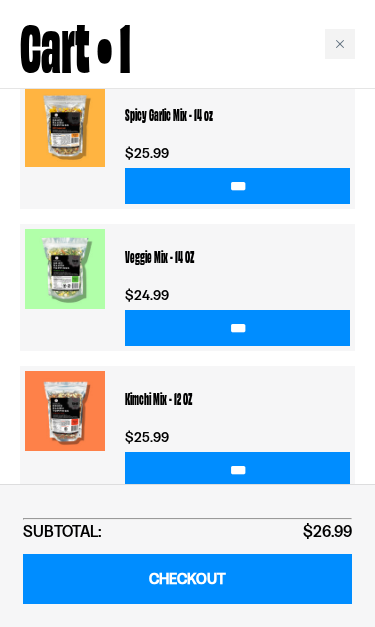 click at bounding box center (65, 411) 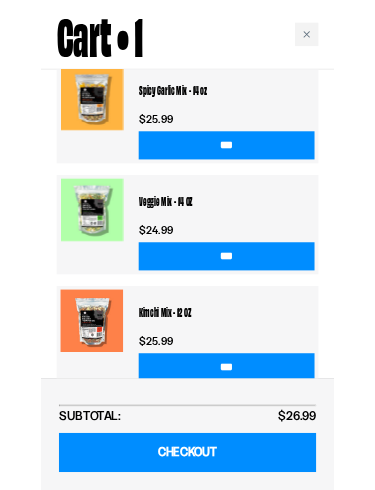 scroll, scrollTop: 946, scrollLeft: 0, axis: vertical 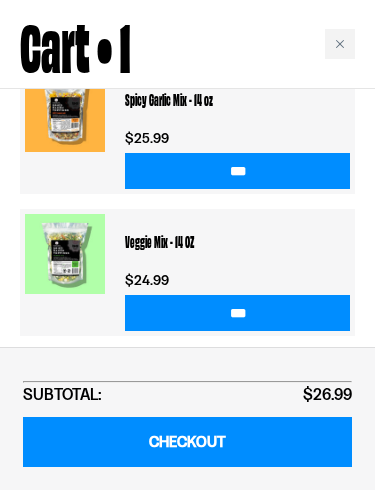 click at bounding box center [65, 254] 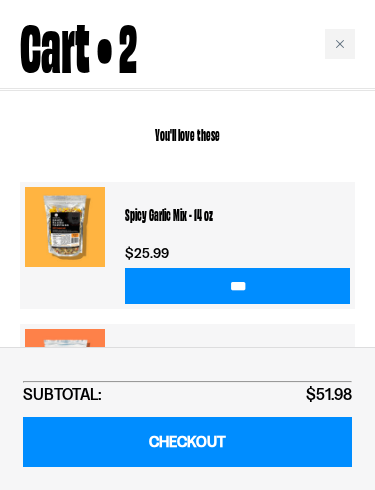 click on "CHECKOUT" at bounding box center (187, 442) 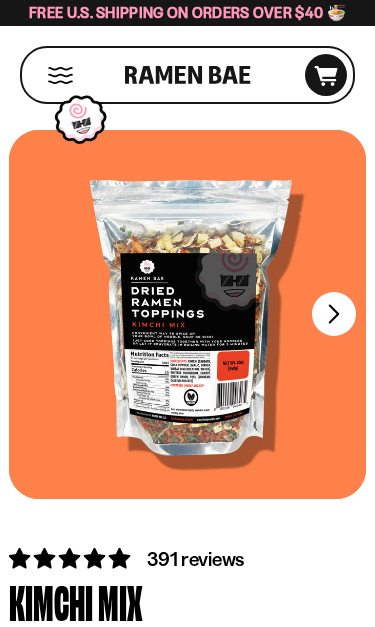scroll, scrollTop: 0, scrollLeft: 0, axis: both 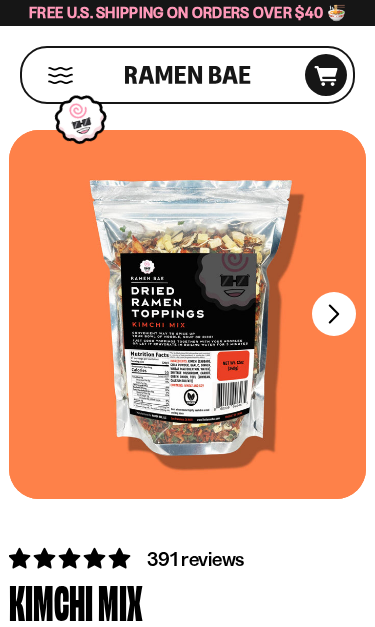 click at bounding box center (187, 314) 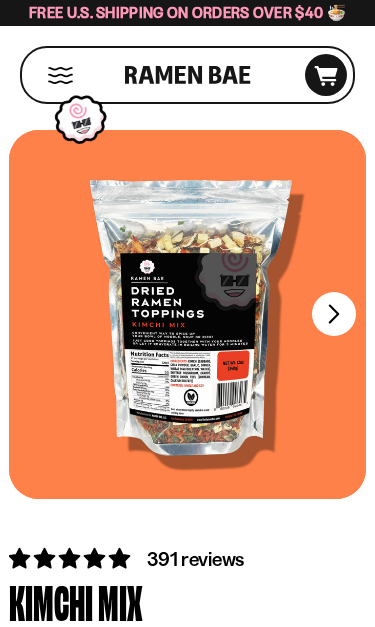 click at bounding box center (187, 314) 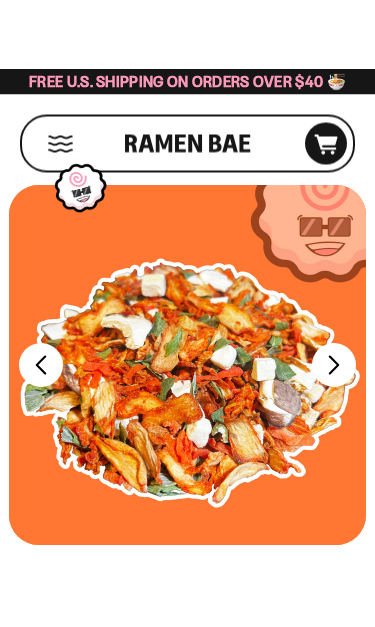 scroll, scrollTop: 0, scrollLeft: 0, axis: both 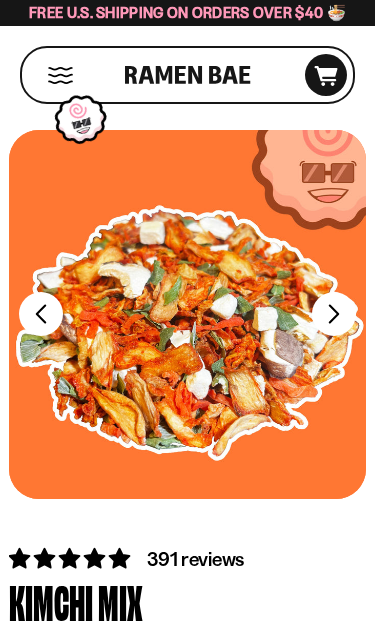 click on "FADCB6FD-DFAB-4417-9F21-029242090B77" at bounding box center [334, 314] 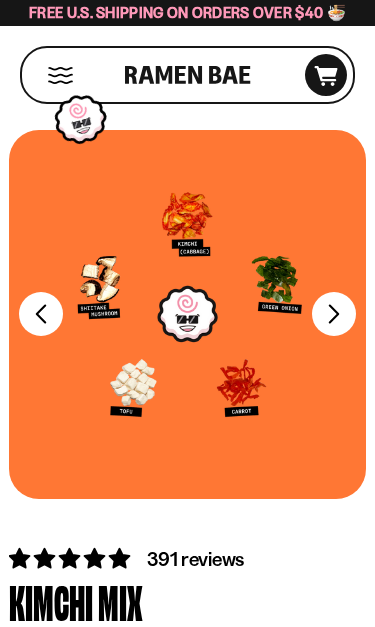 click on "FADCB6FD-DFAB-4417-9F21-029242090B77" at bounding box center [334, 314] 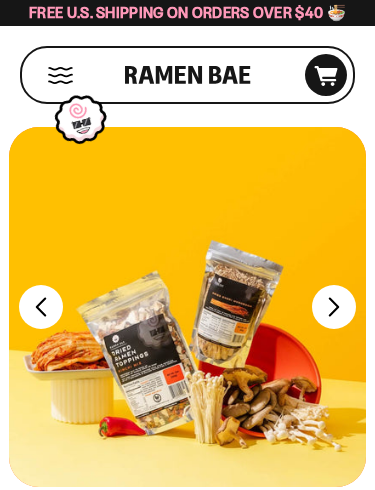 scroll, scrollTop: 0, scrollLeft: 0, axis: both 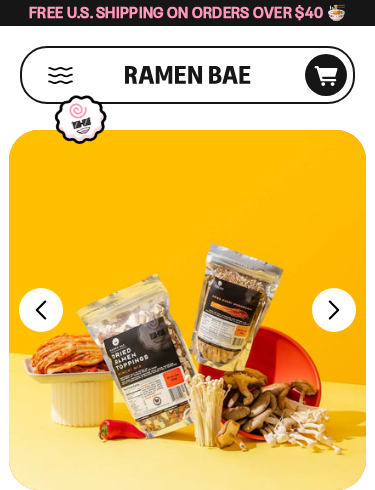 click at bounding box center [187, 310] 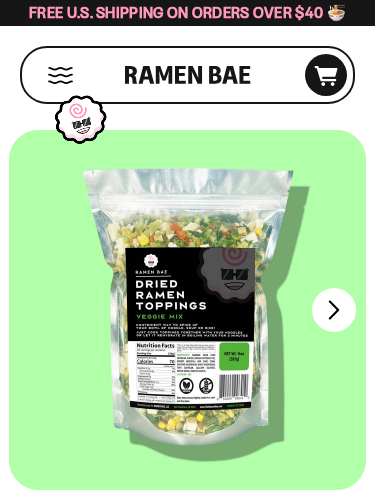 scroll, scrollTop: 0, scrollLeft: 0, axis: both 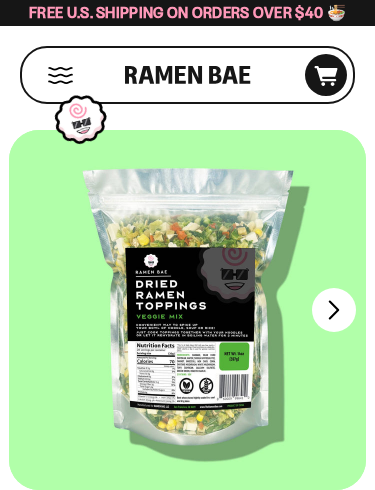 click on "FADCB6FD-DFAB-4417-9F21-029242090B77" at bounding box center (334, 310) 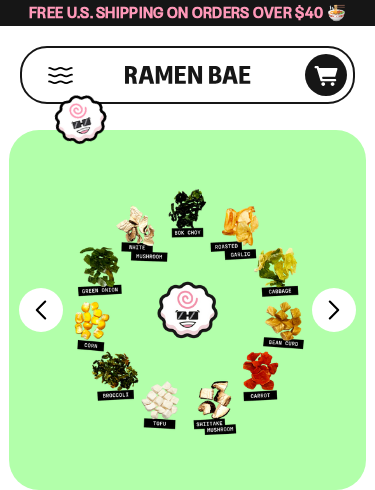 click on "FADCB6FD-DFAB-4417-9F21-029242090B77" at bounding box center (334, 310) 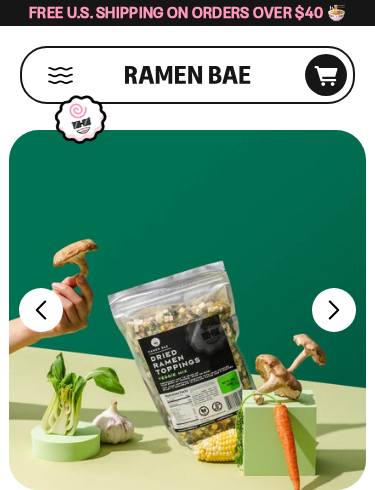 click on "FADCB6FD-DFAB-4417-9F21-029242090B77" at bounding box center [334, 310] 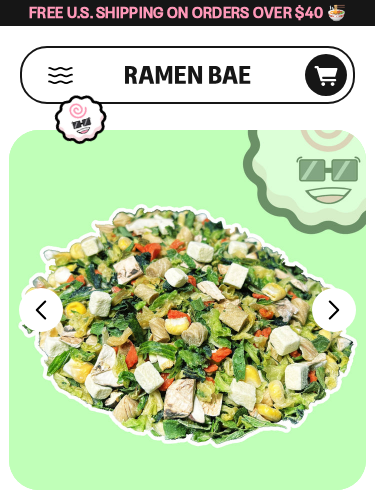 click on "FADCB6FD-DFAB-4417-9F21-029242090B77" at bounding box center [334, 310] 